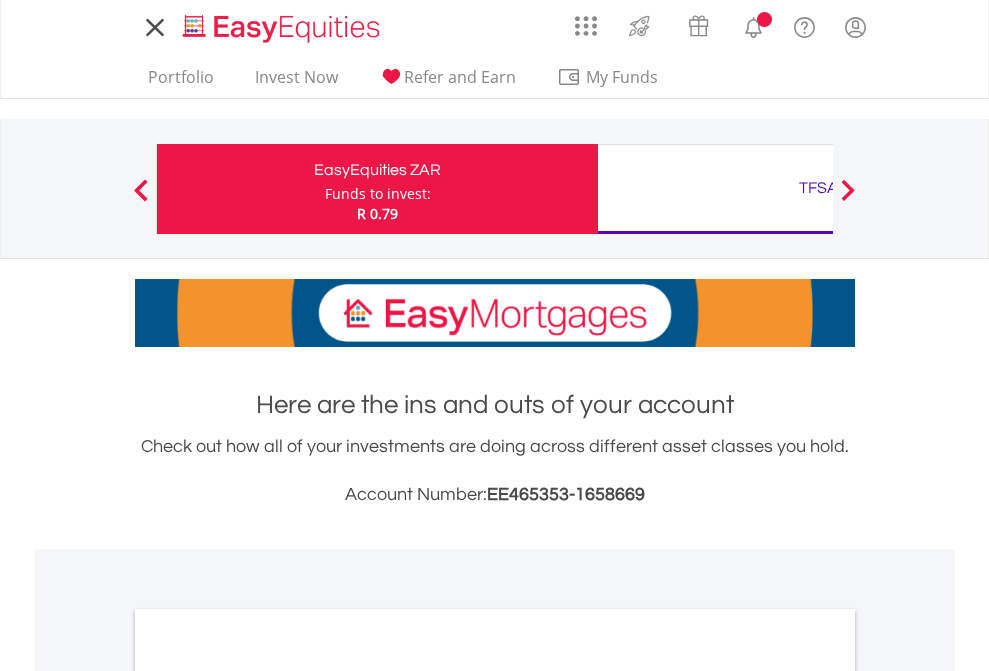 scroll, scrollTop: 0, scrollLeft: 0, axis: both 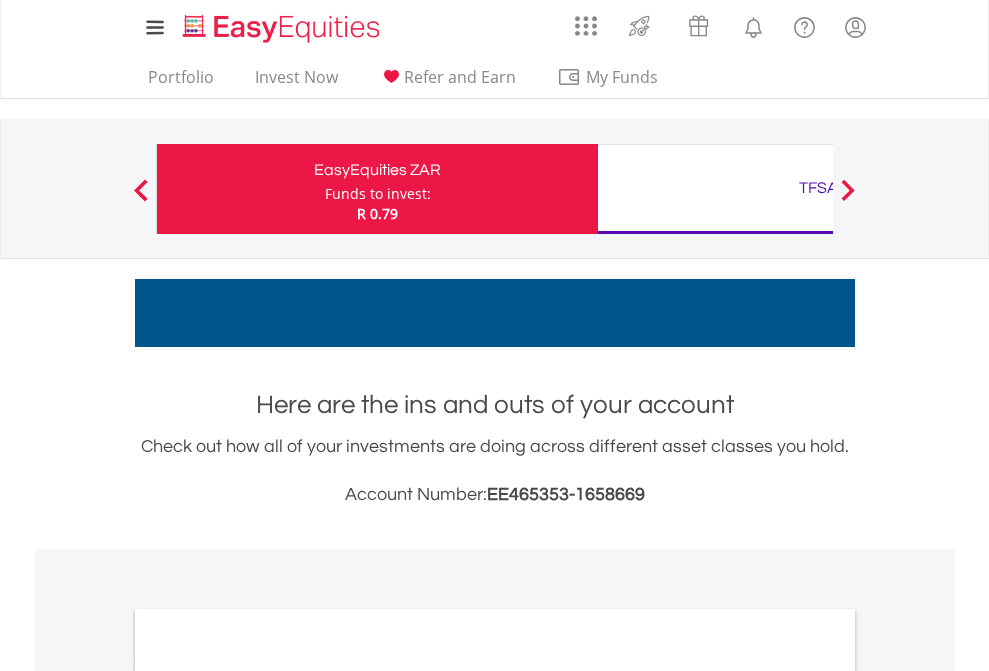 click on "Funds to invest:" at bounding box center [378, 194] 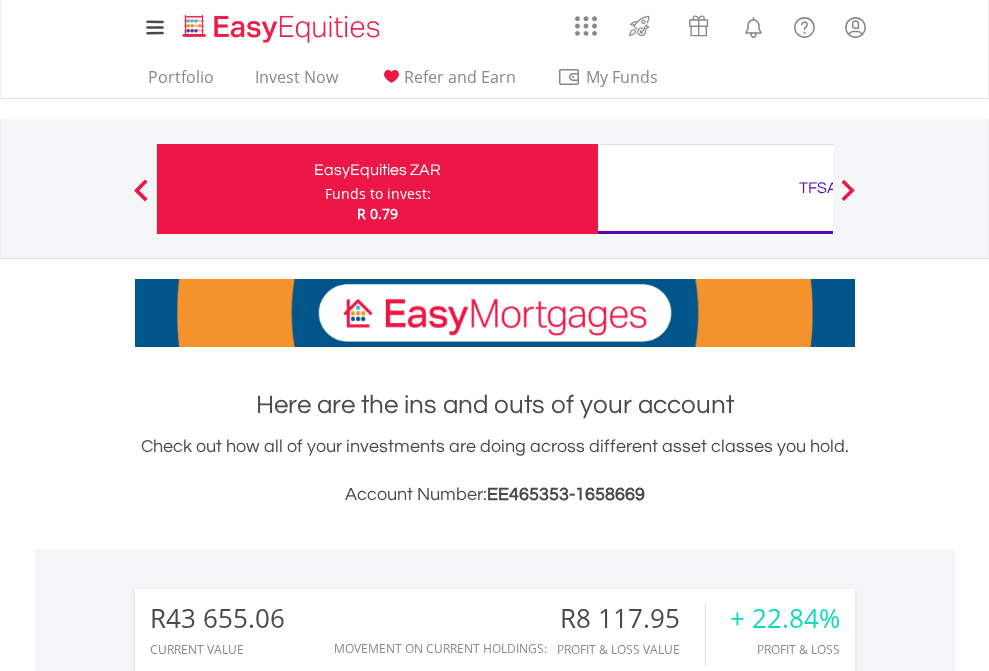 scroll, scrollTop: 999808, scrollLeft: 999687, axis: both 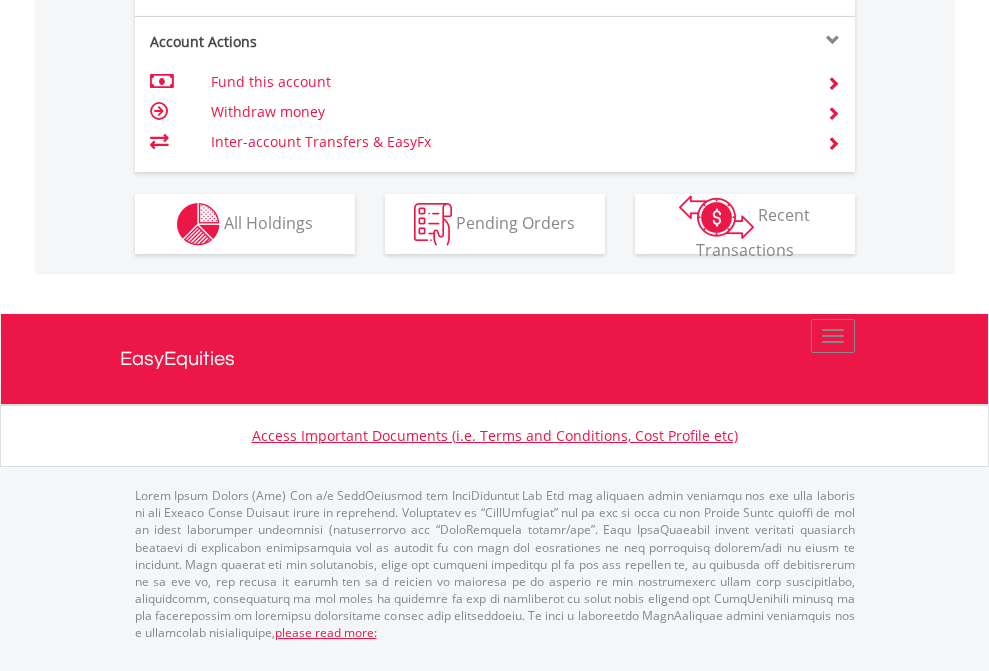 click on "Investment types" at bounding box center [706, -337] 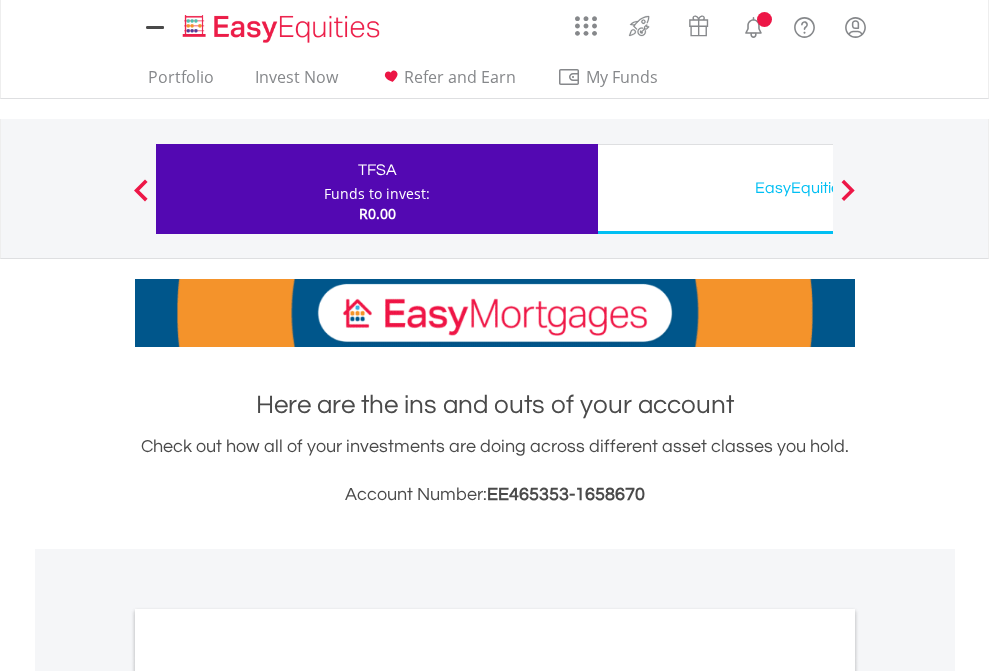 scroll, scrollTop: 0, scrollLeft: 0, axis: both 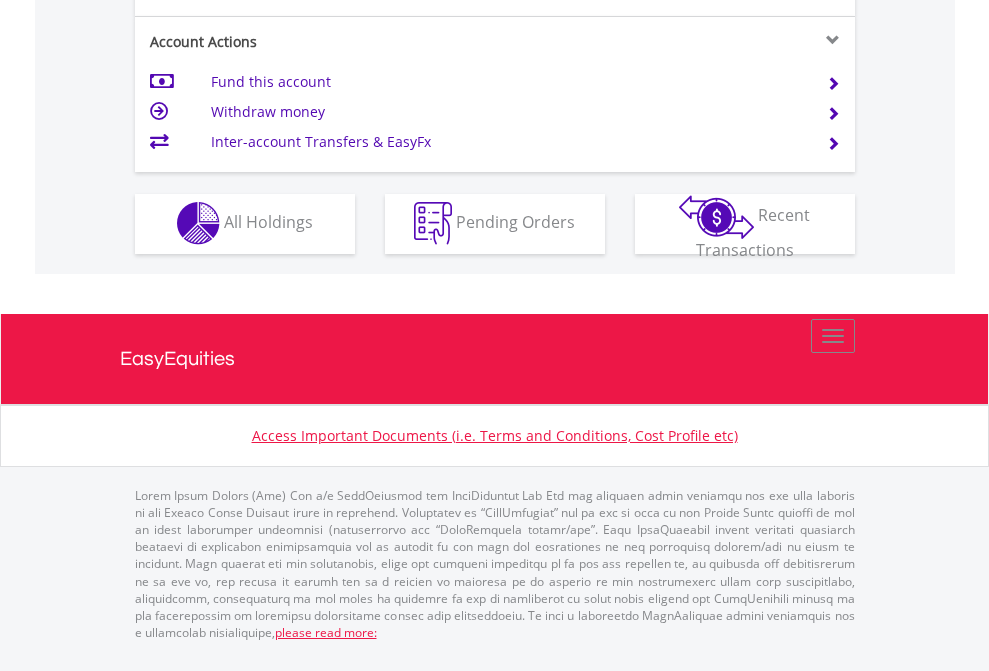 click on "Investment types" at bounding box center [706, -353] 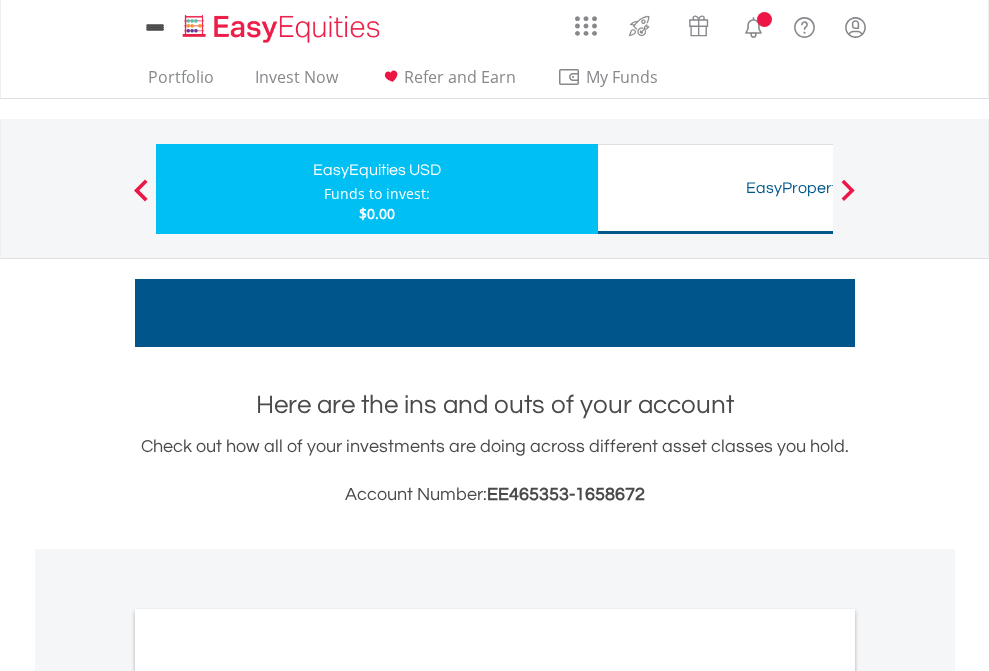 scroll, scrollTop: 0, scrollLeft: 0, axis: both 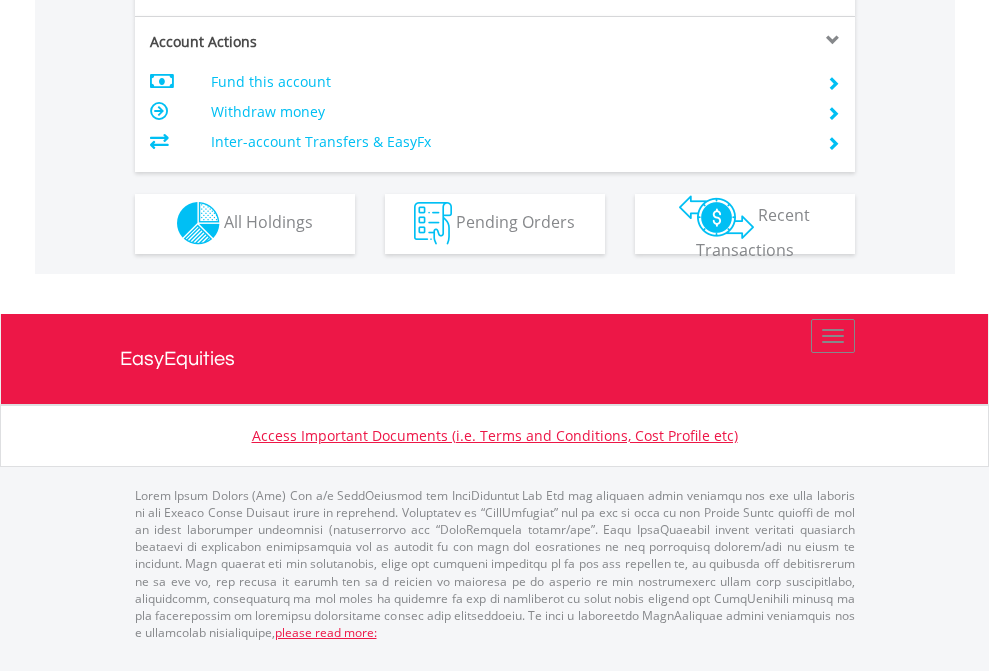 click on "Investment types" at bounding box center (706, -353) 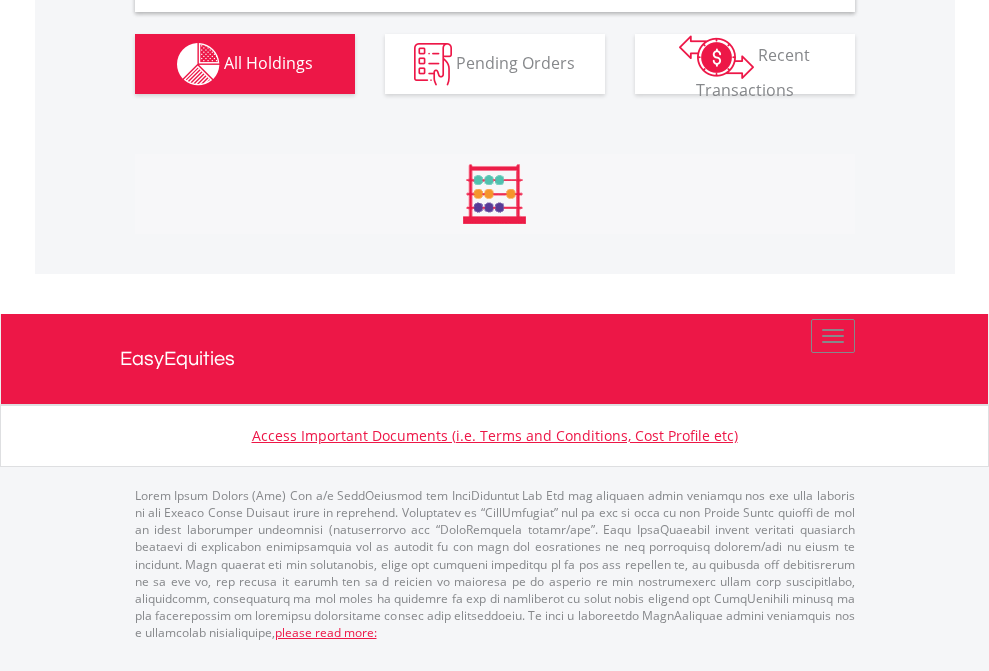 scroll, scrollTop: 1933, scrollLeft: 0, axis: vertical 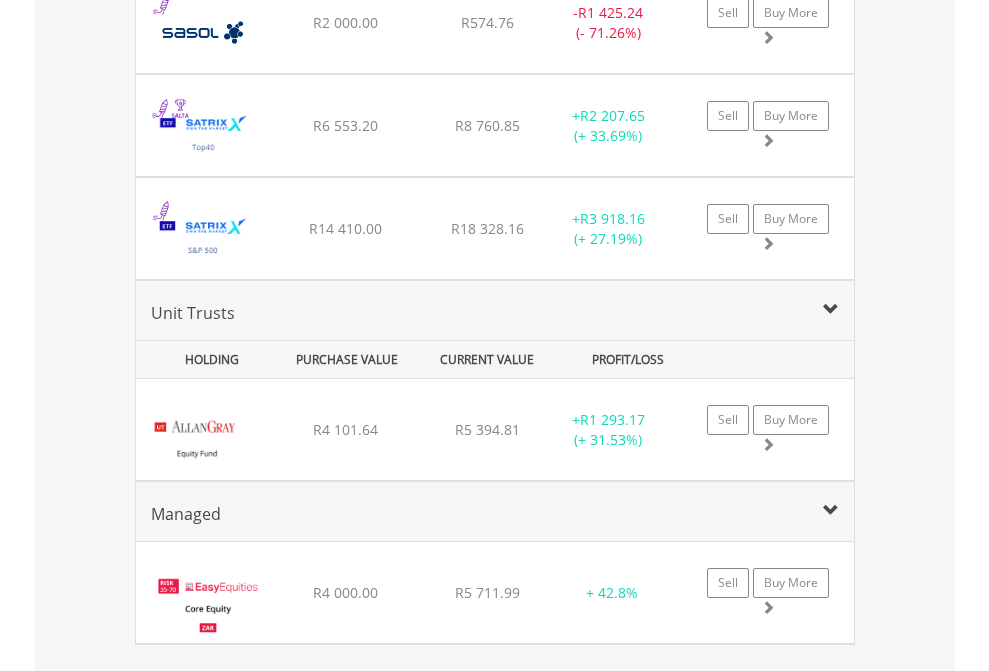 click on "TFSA" at bounding box center [818, -1745] 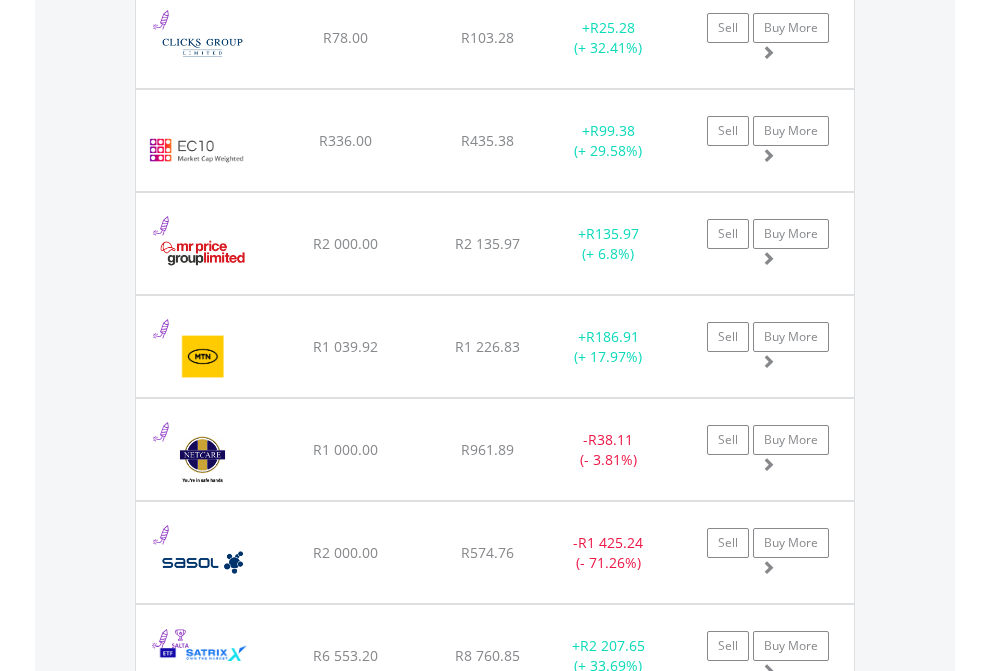 scroll, scrollTop: 144, scrollLeft: 0, axis: vertical 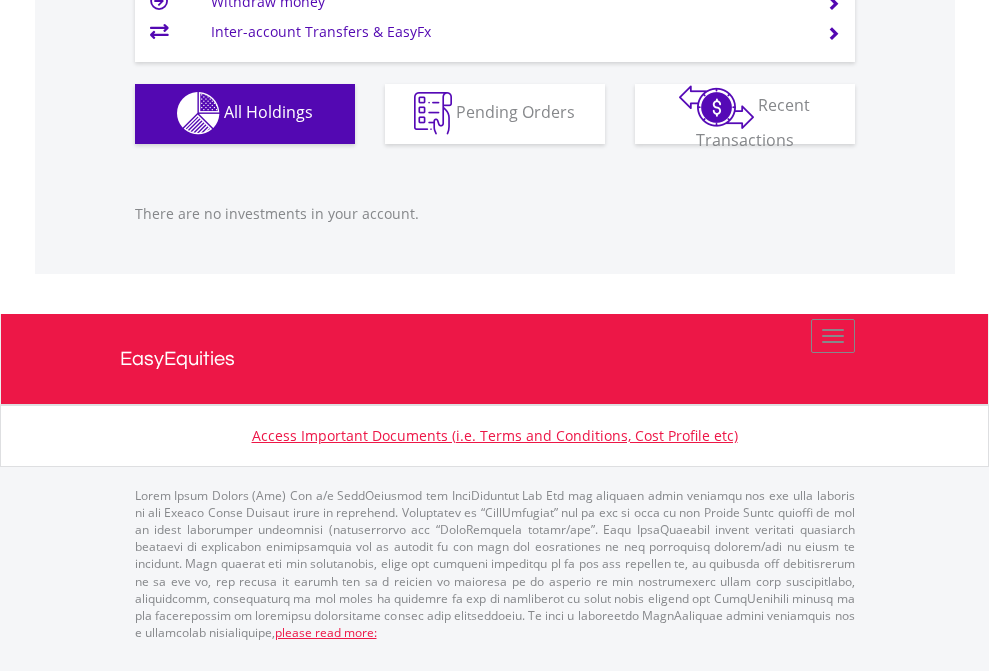 click on "EasyEquities USD" at bounding box center [818, -1142] 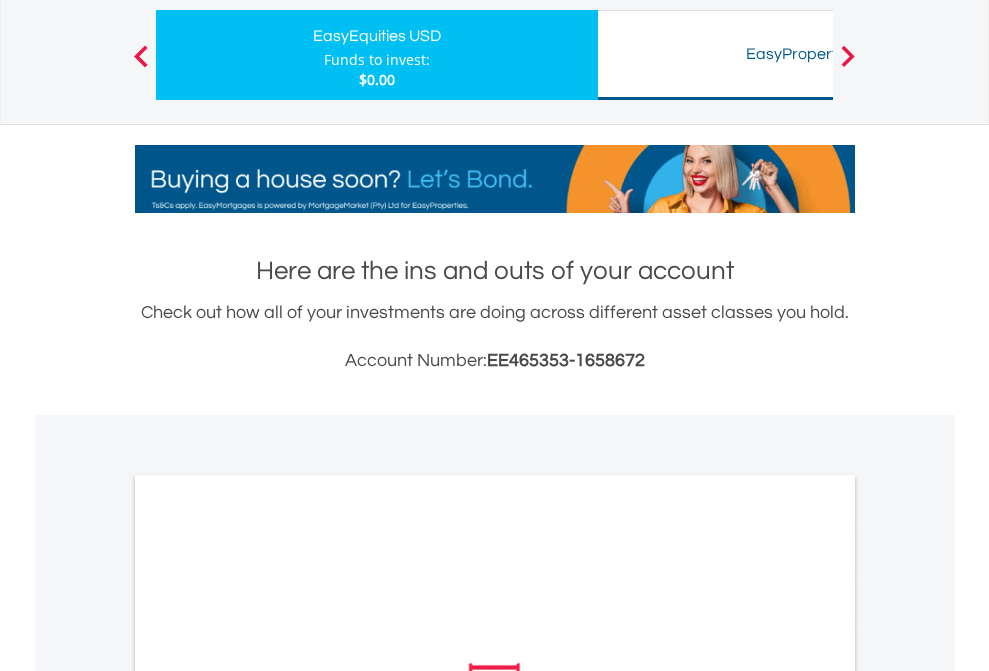 click on "All Holdings" at bounding box center (268, 962) 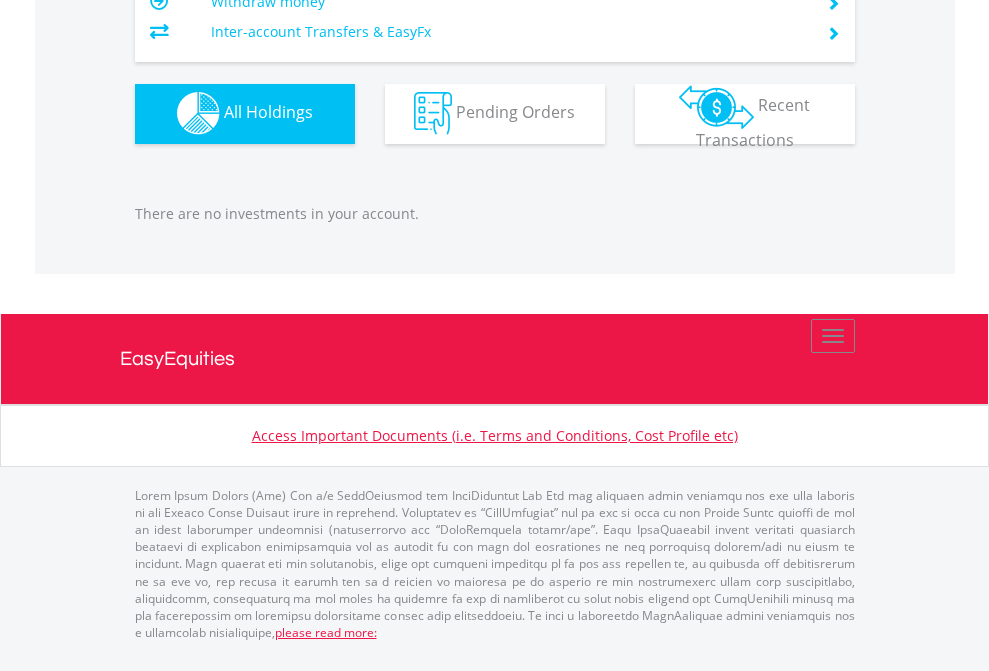 scroll, scrollTop: 1980, scrollLeft: 0, axis: vertical 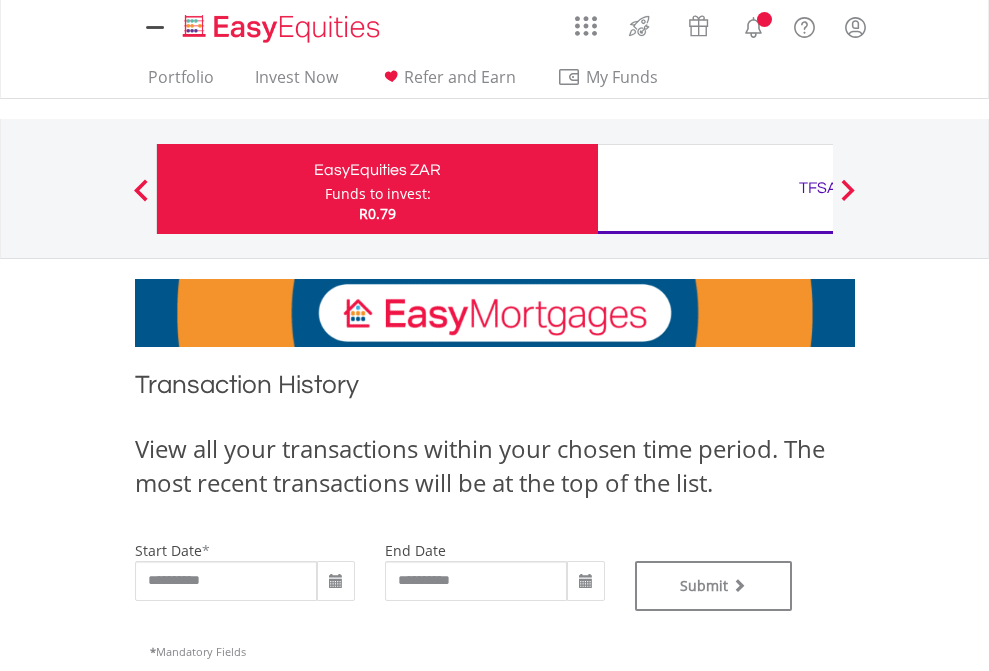 type on "**********" 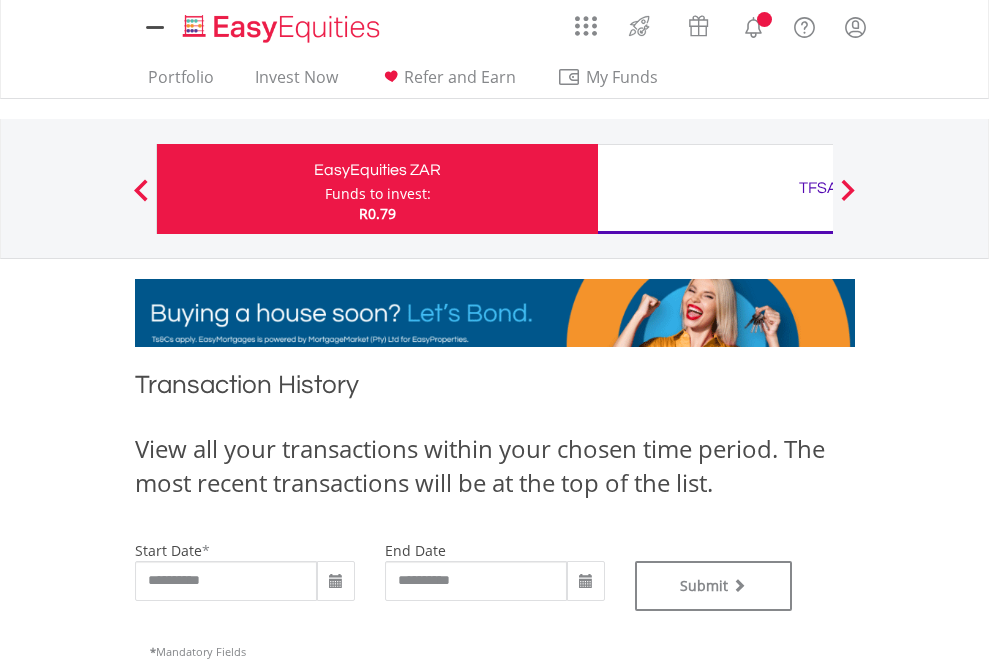 scroll, scrollTop: 0, scrollLeft: 0, axis: both 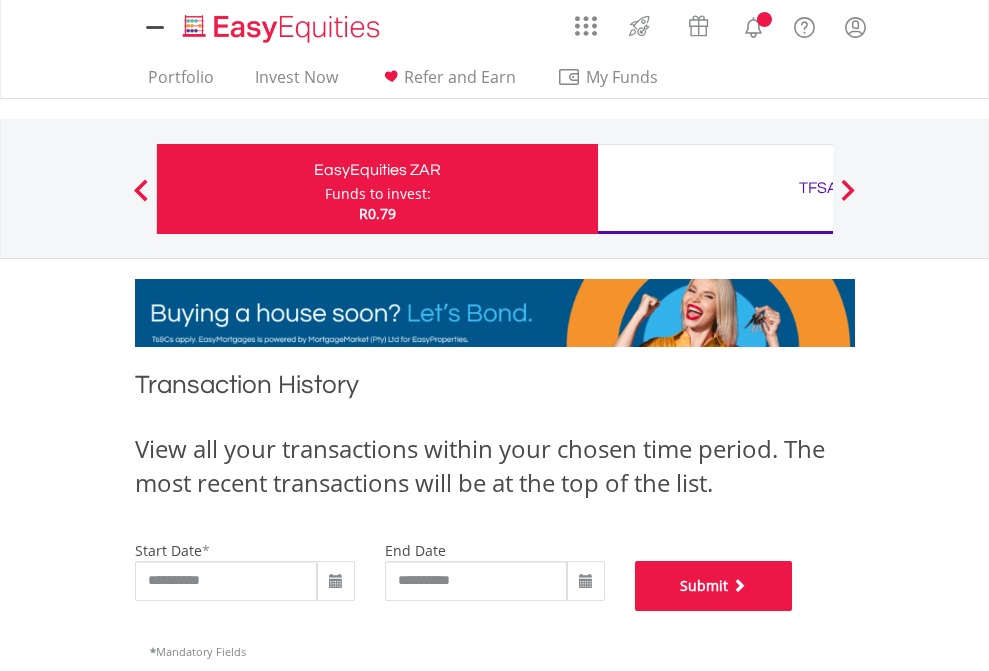 click on "Submit" at bounding box center (714, 586) 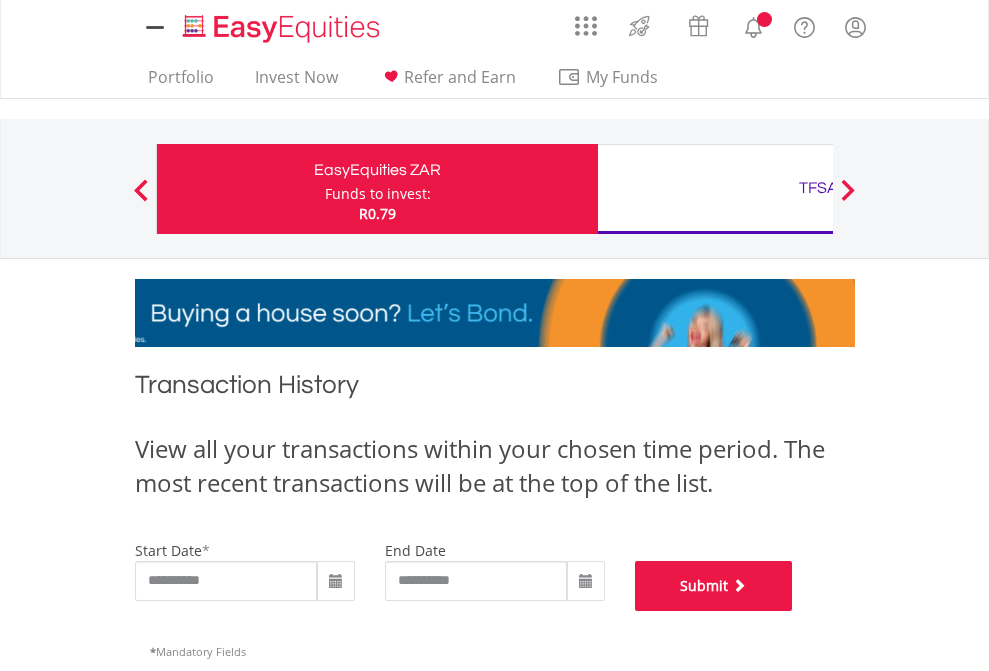 scroll, scrollTop: 811, scrollLeft: 0, axis: vertical 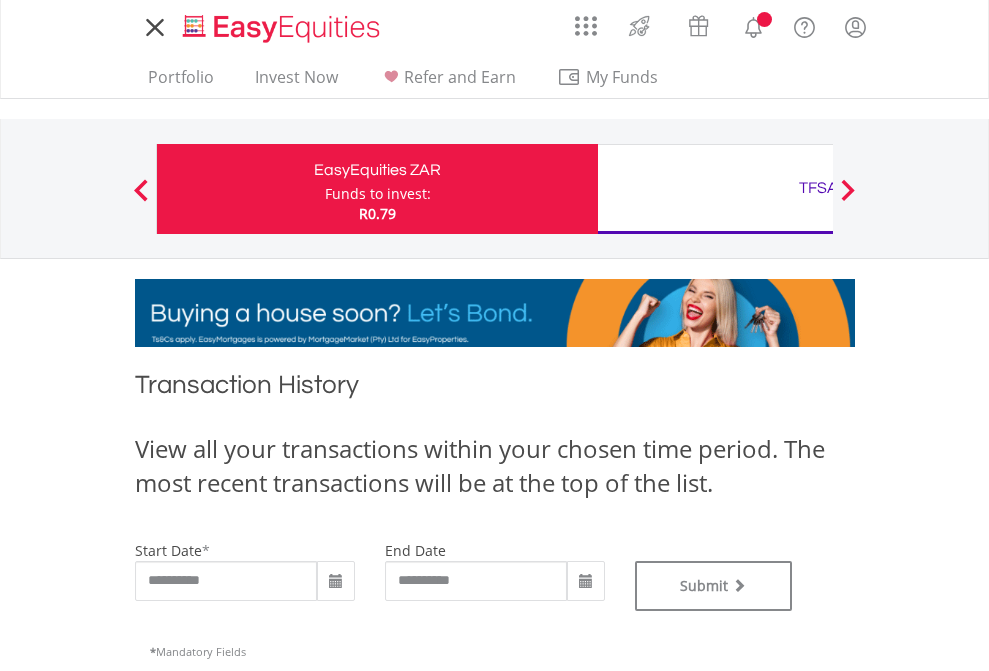 click on "TFSA" at bounding box center [818, 188] 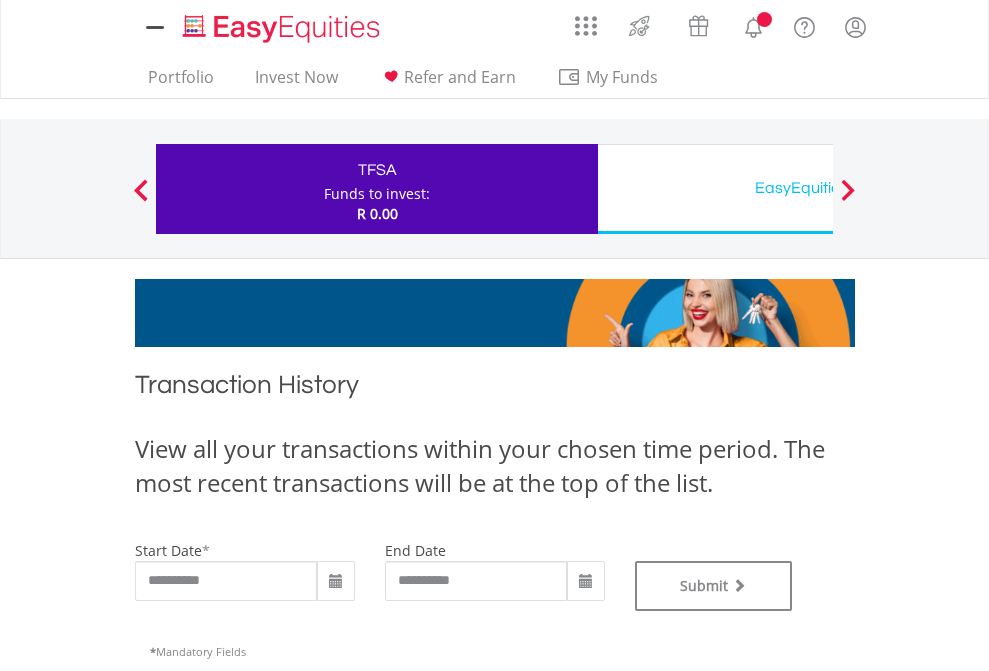 scroll, scrollTop: 811, scrollLeft: 0, axis: vertical 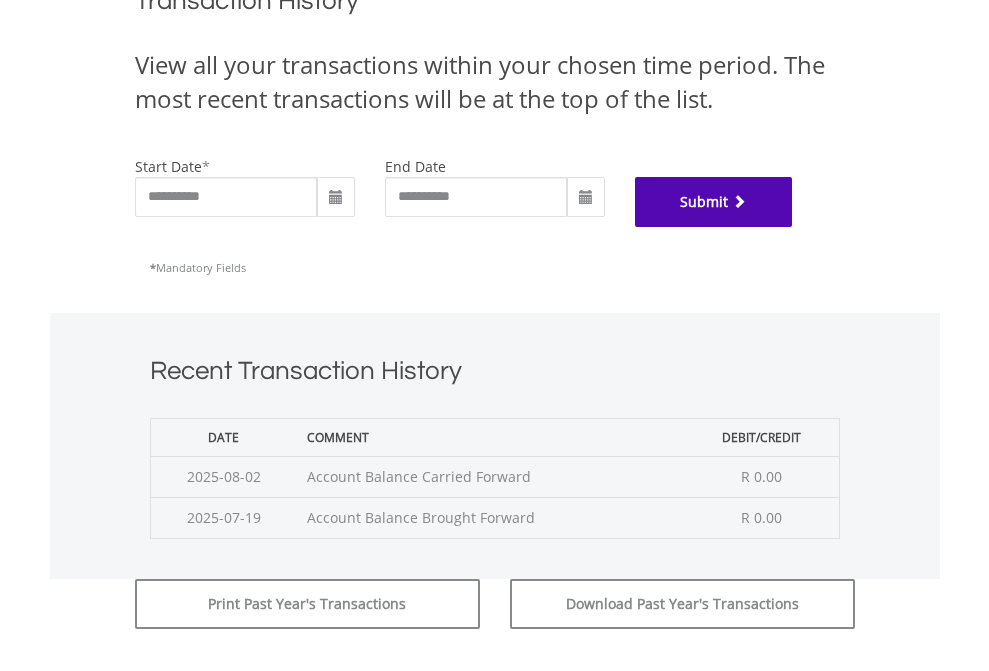 click on "Submit" at bounding box center (714, 202) 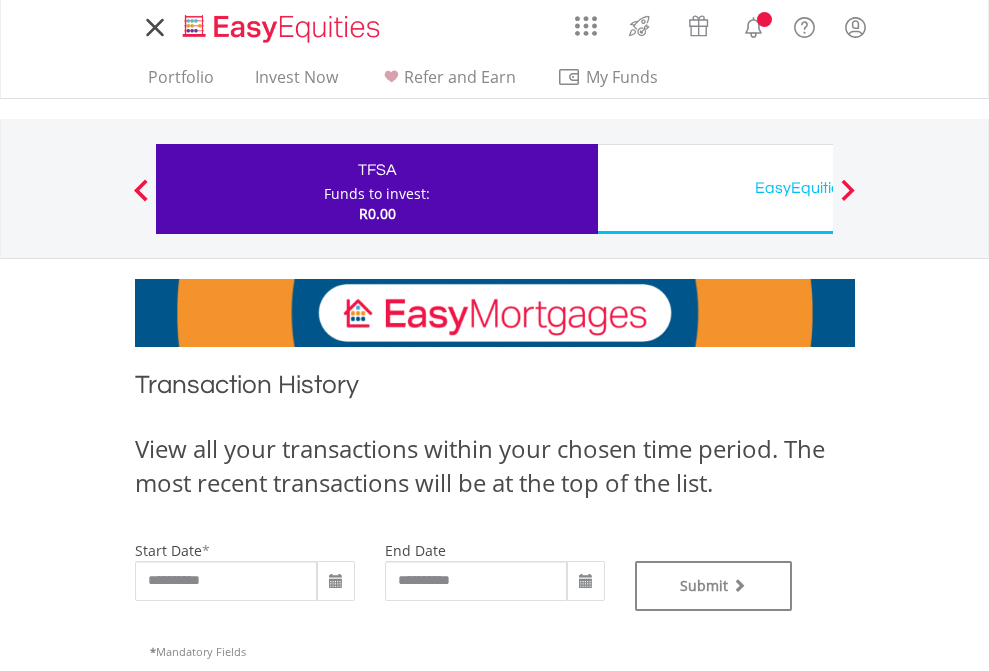 scroll, scrollTop: 0, scrollLeft: 0, axis: both 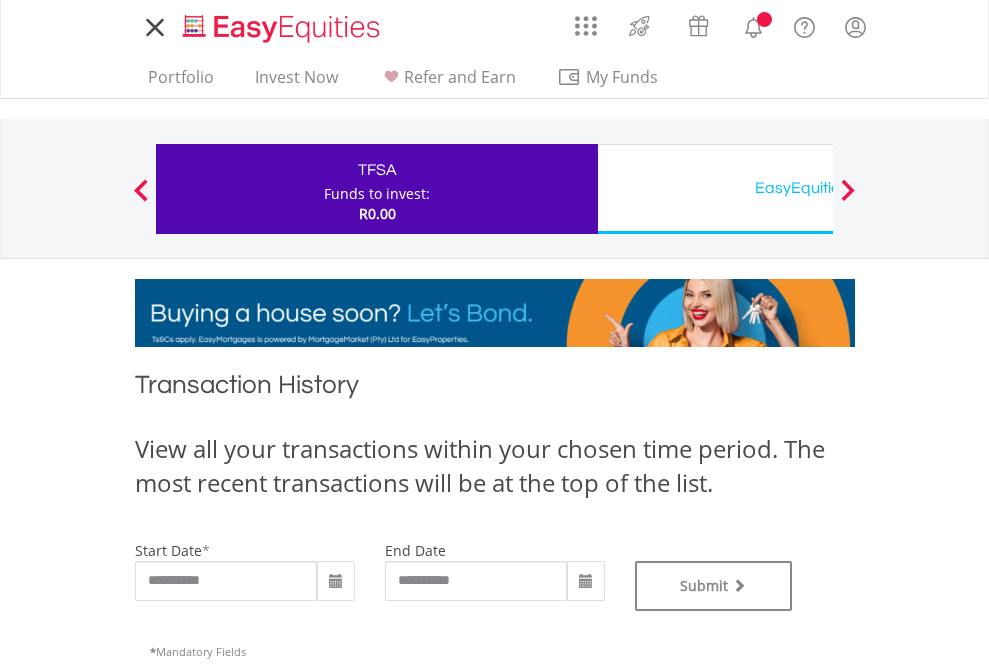 click on "EasyEquities USD" at bounding box center (818, 188) 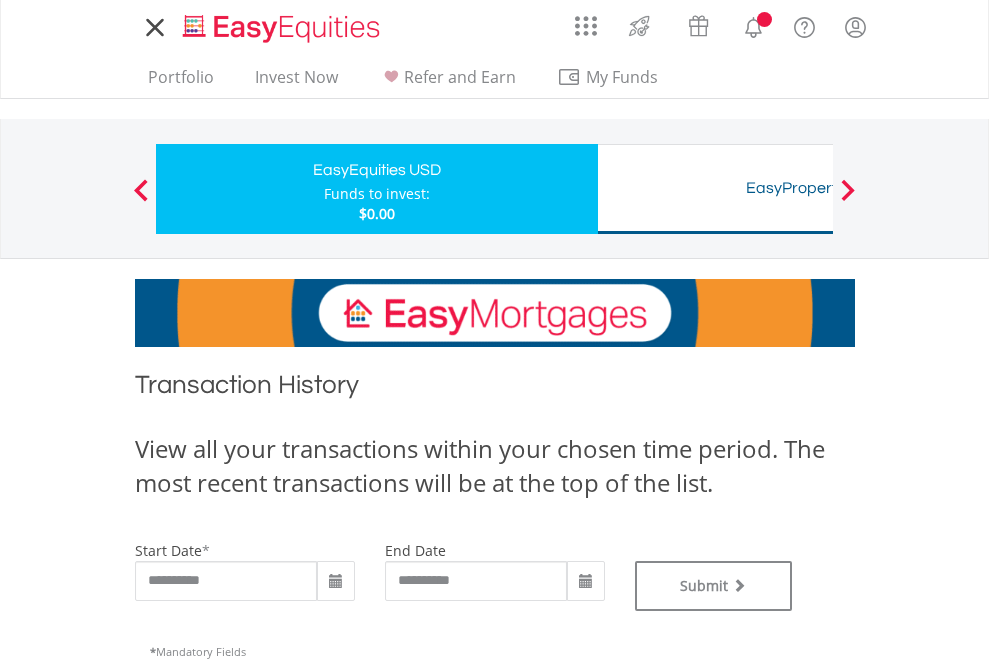 scroll, scrollTop: 0, scrollLeft: 0, axis: both 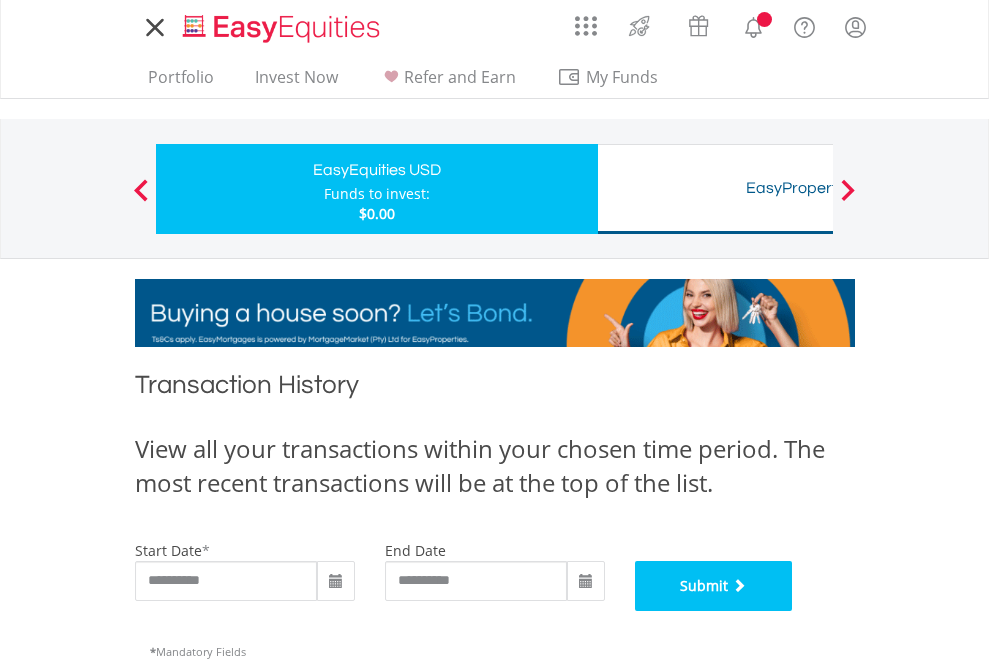 click on "Submit" at bounding box center (714, 586) 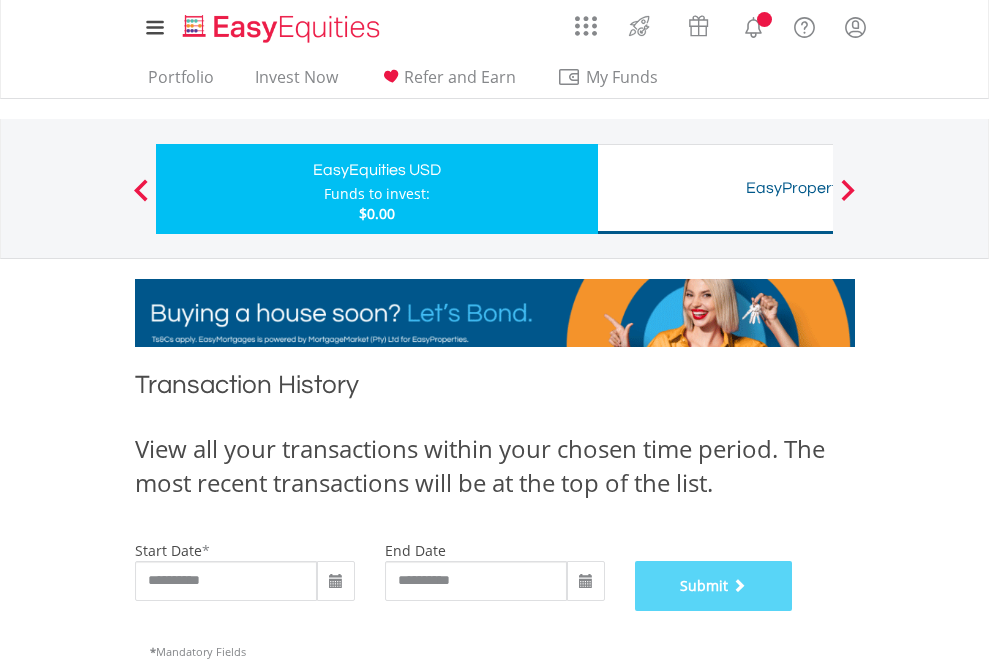 scroll, scrollTop: 811, scrollLeft: 0, axis: vertical 